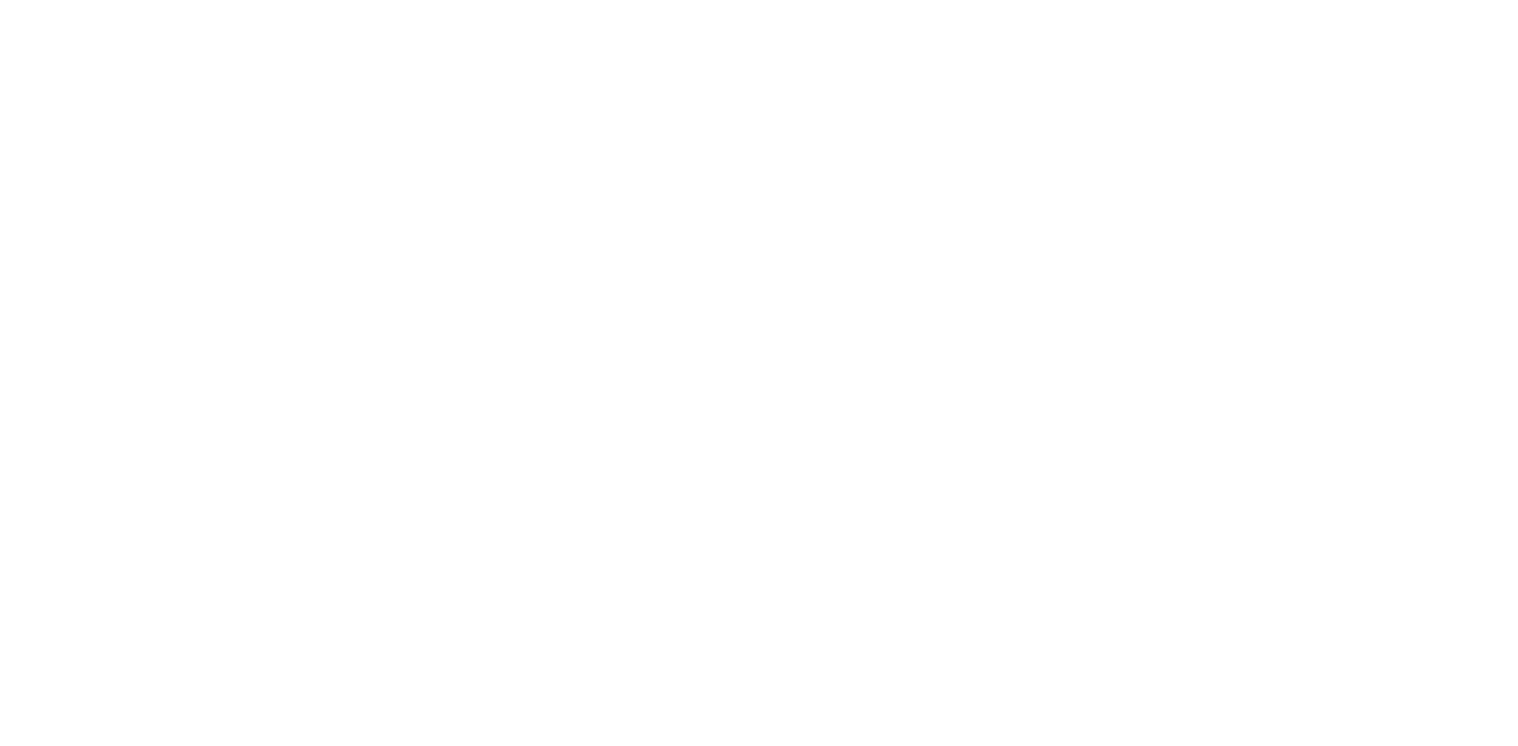scroll, scrollTop: 0, scrollLeft: 0, axis: both 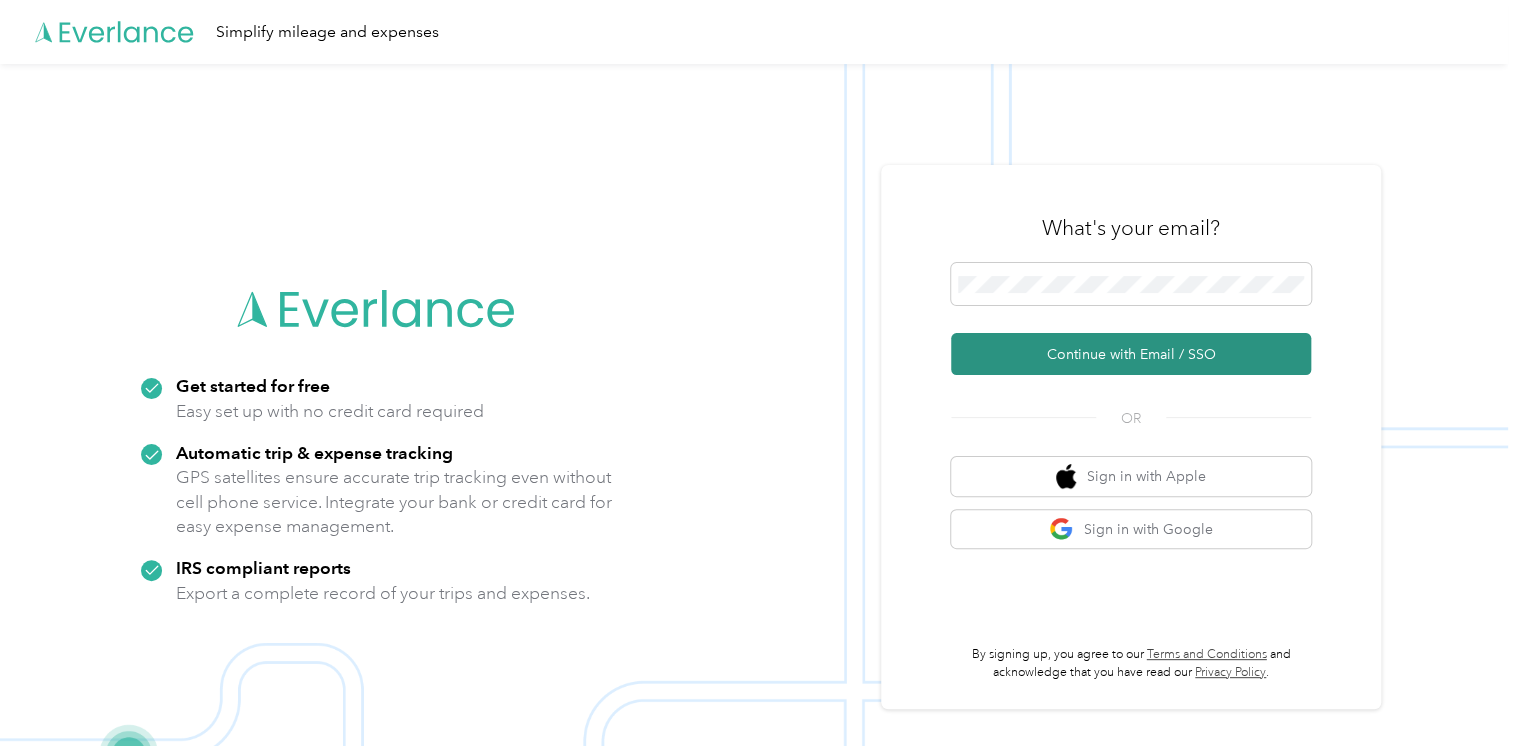 click on "Continue with Email / SSO" at bounding box center (1131, 354) 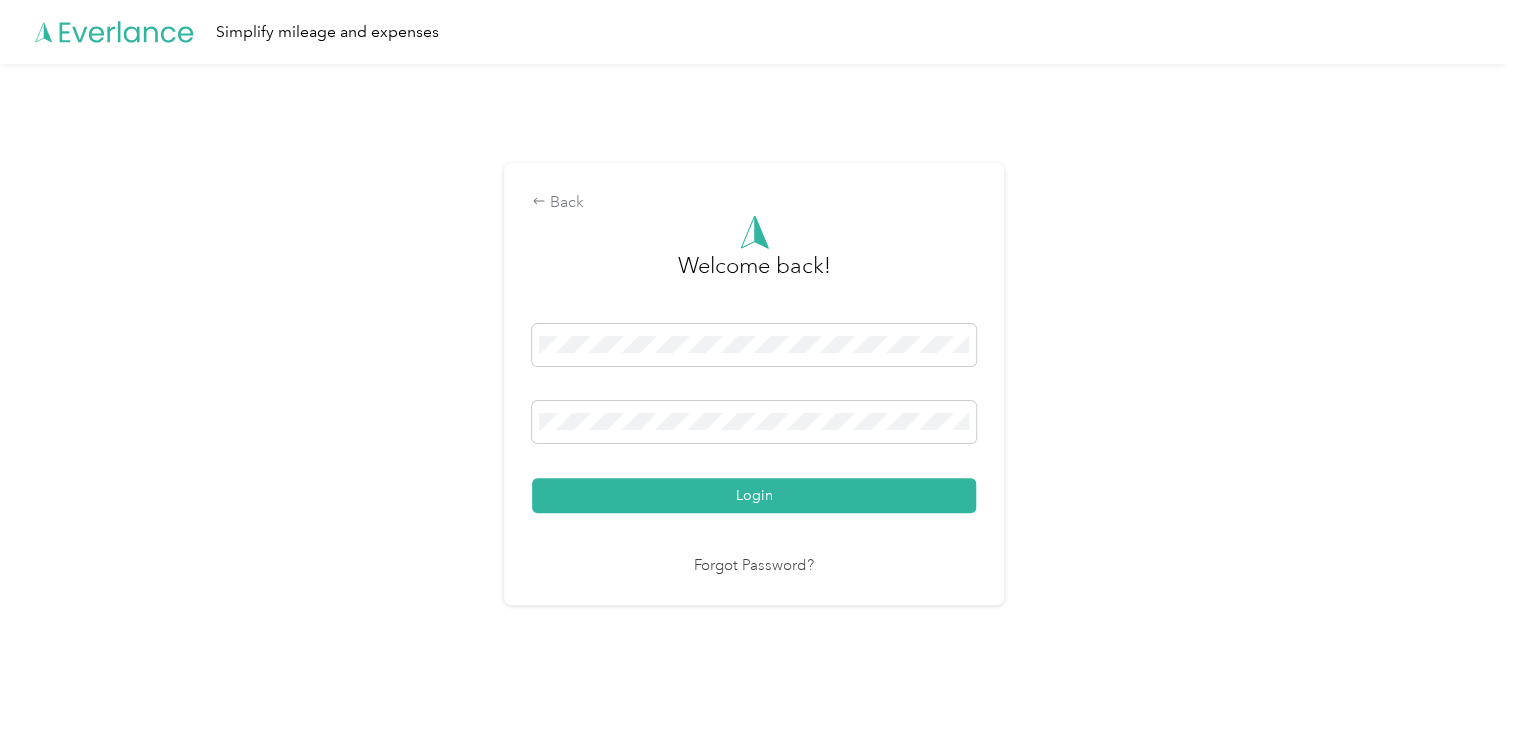 click on "Welcome back! Login Forgot Password?" at bounding box center [754, 396] 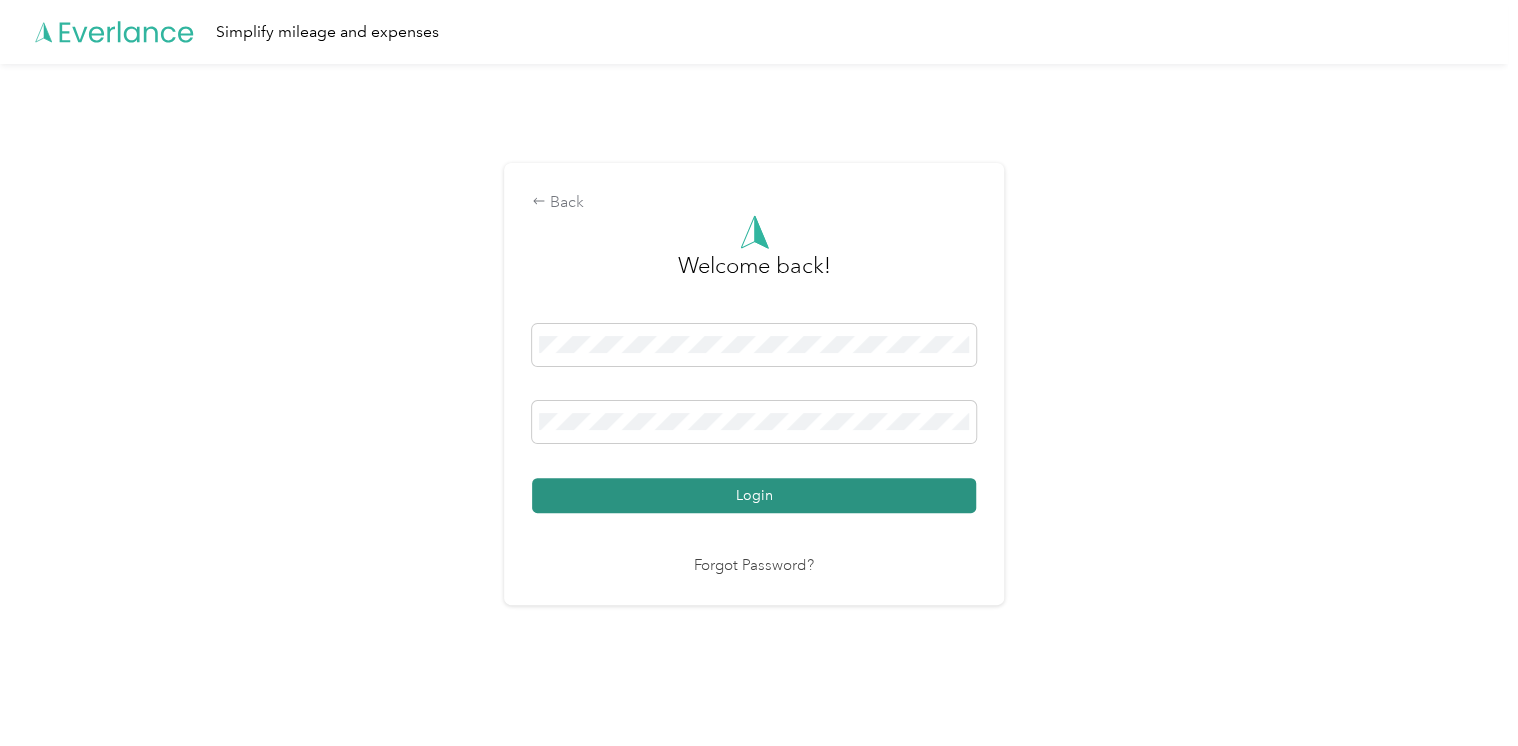 click on "Login" at bounding box center (754, 495) 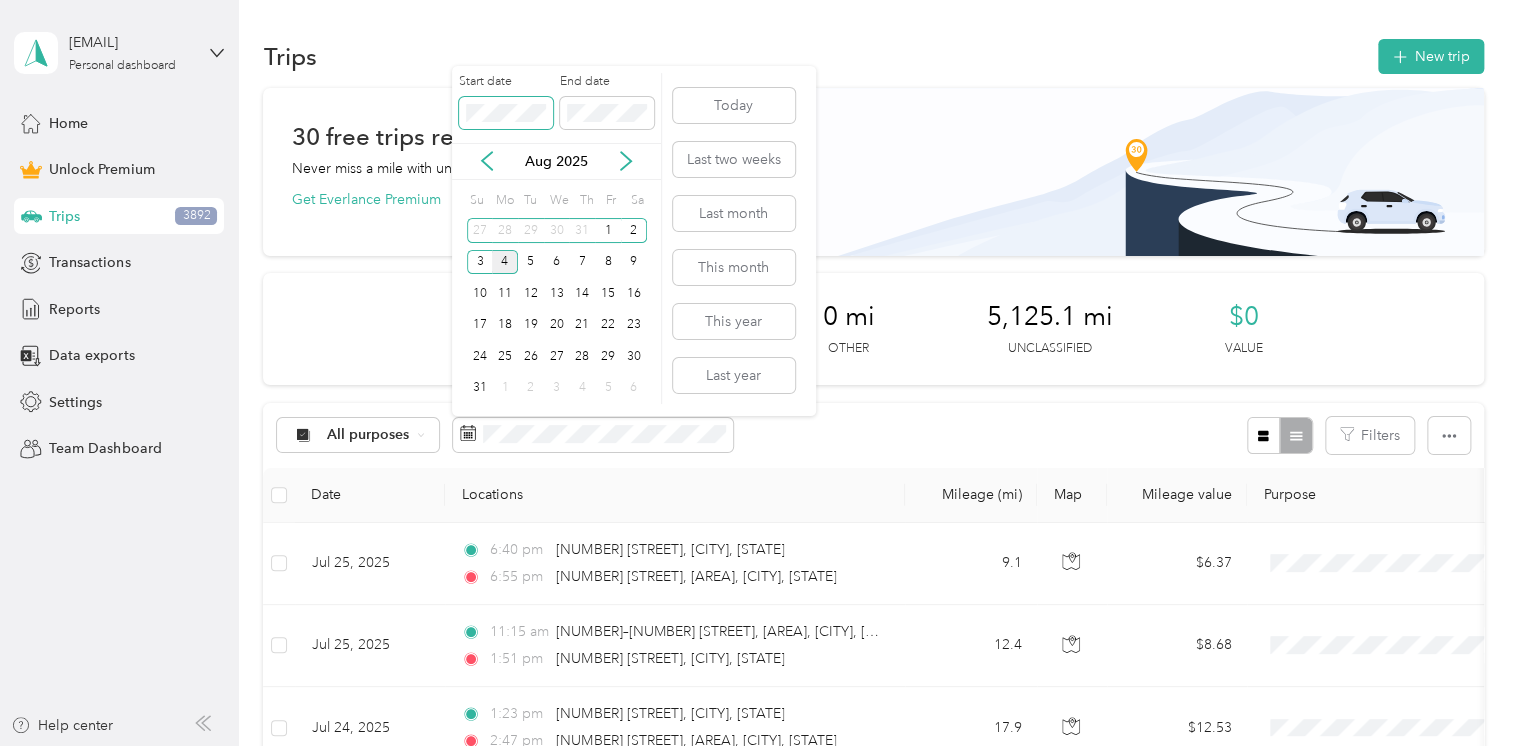 click at bounding box center [506, 113] 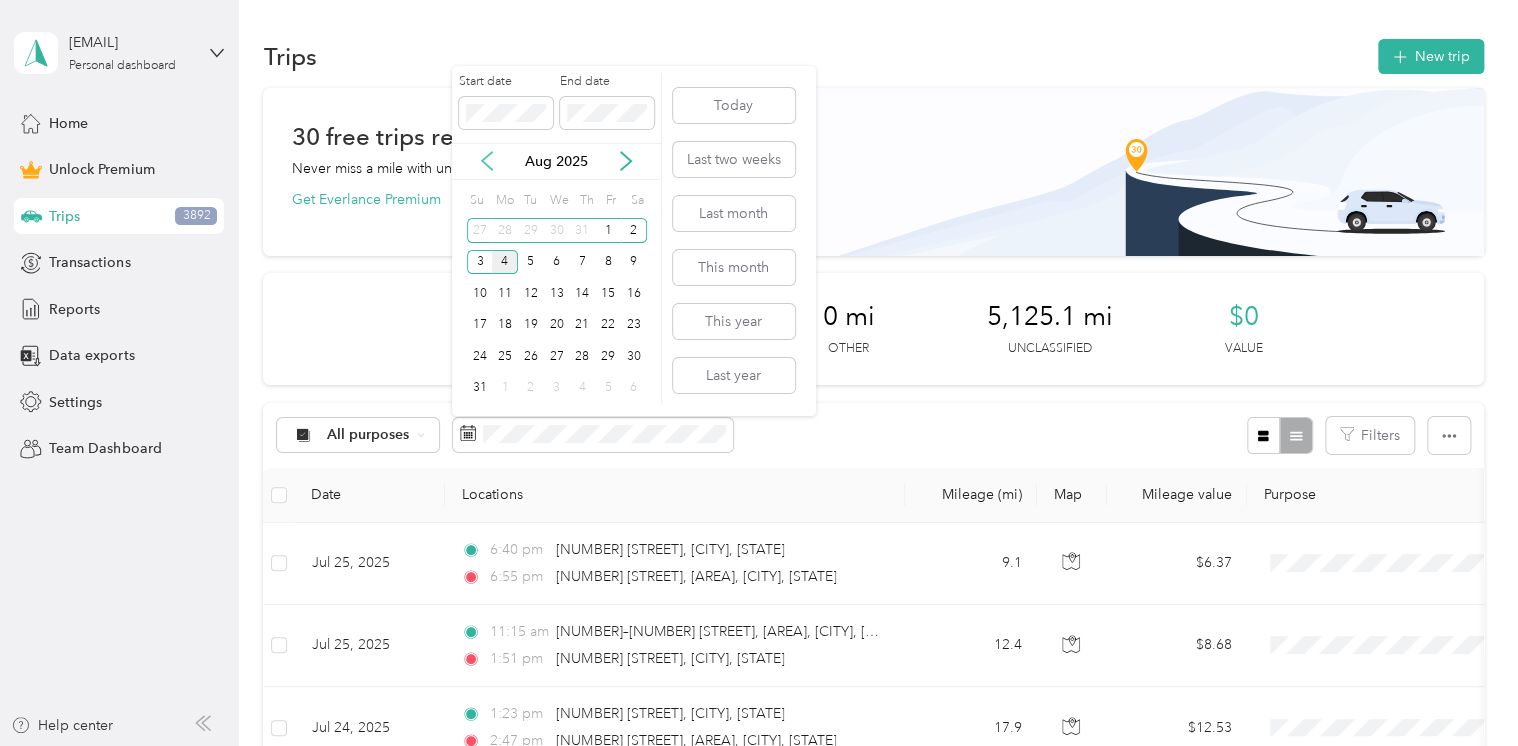 click 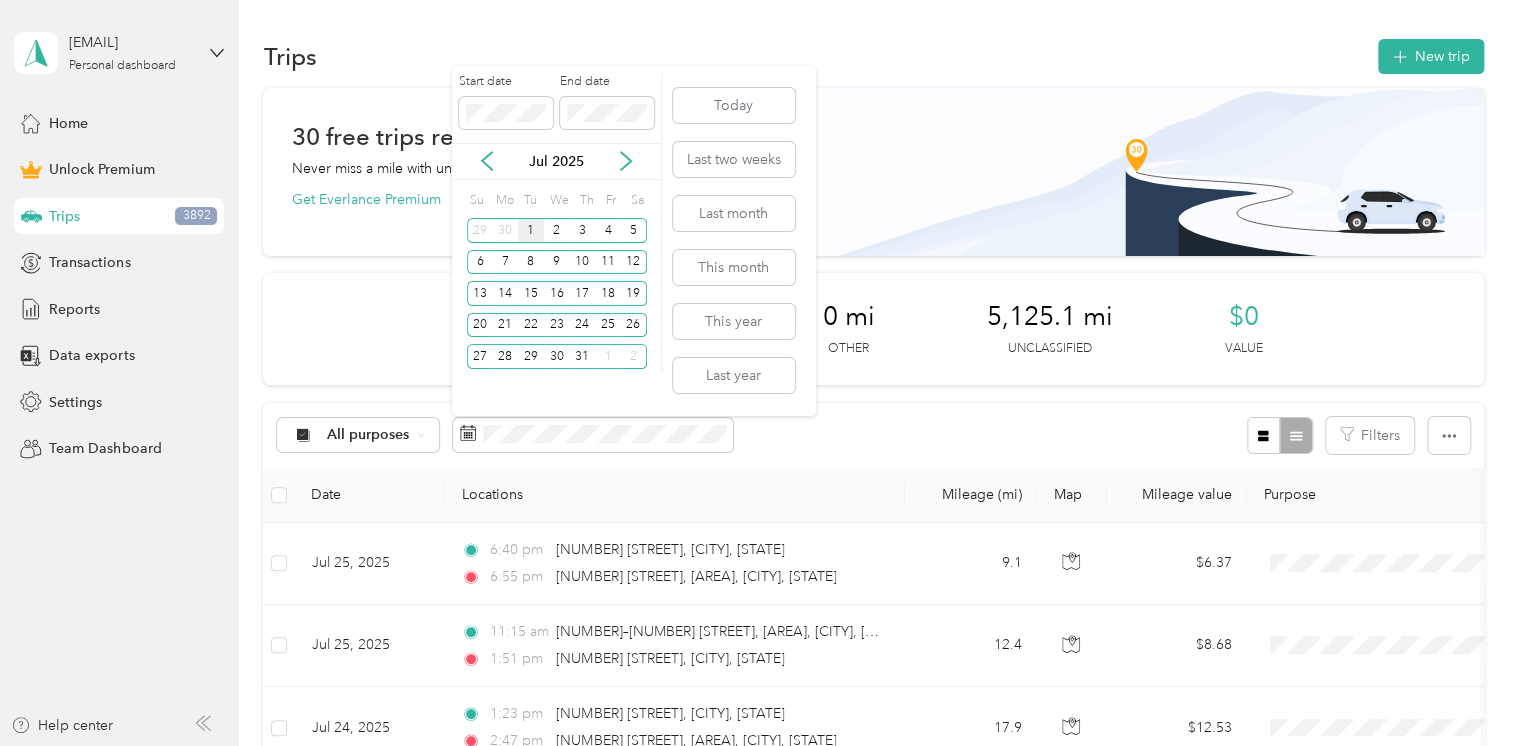 click on "1" at bounding box center (531, 230) 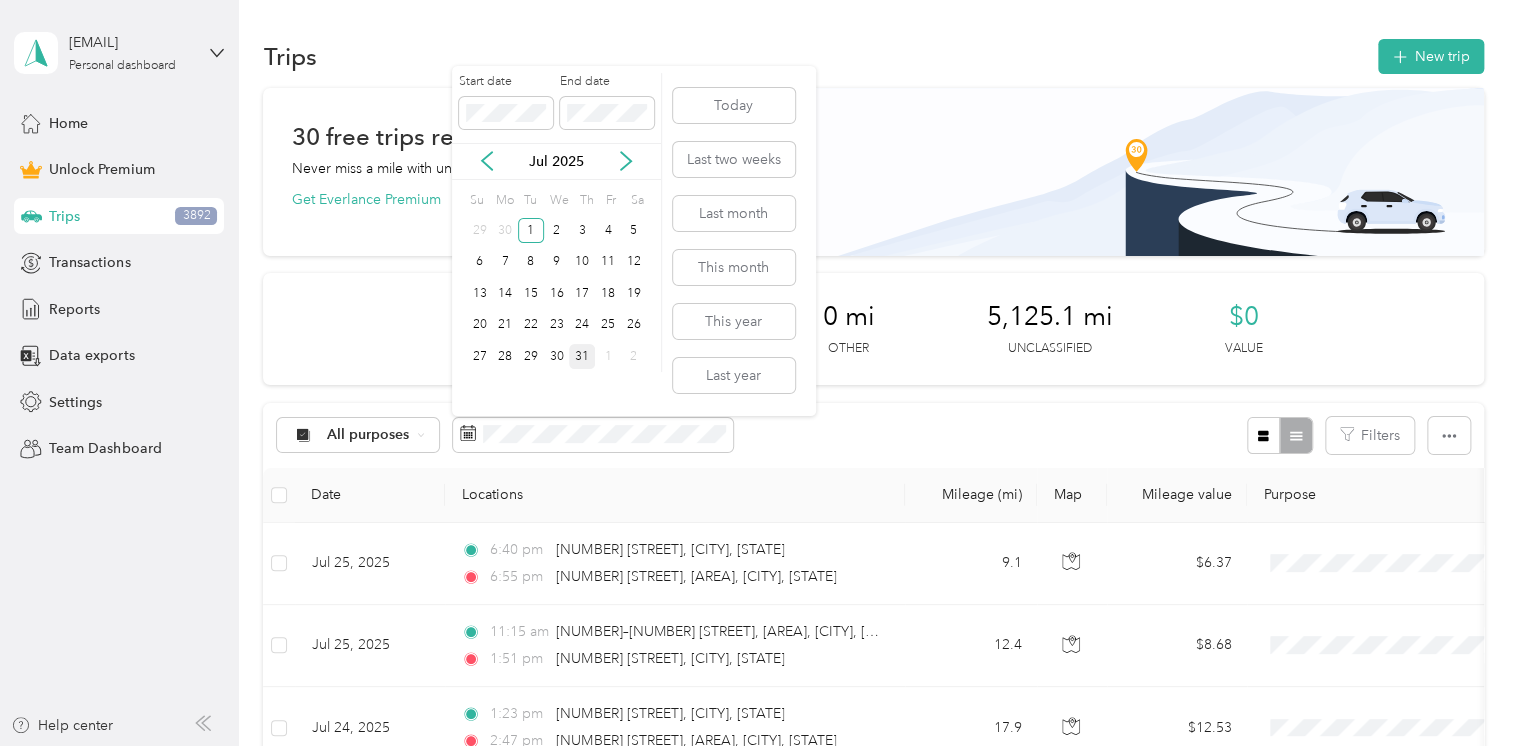click on "31" at bounding box center (582, 356) 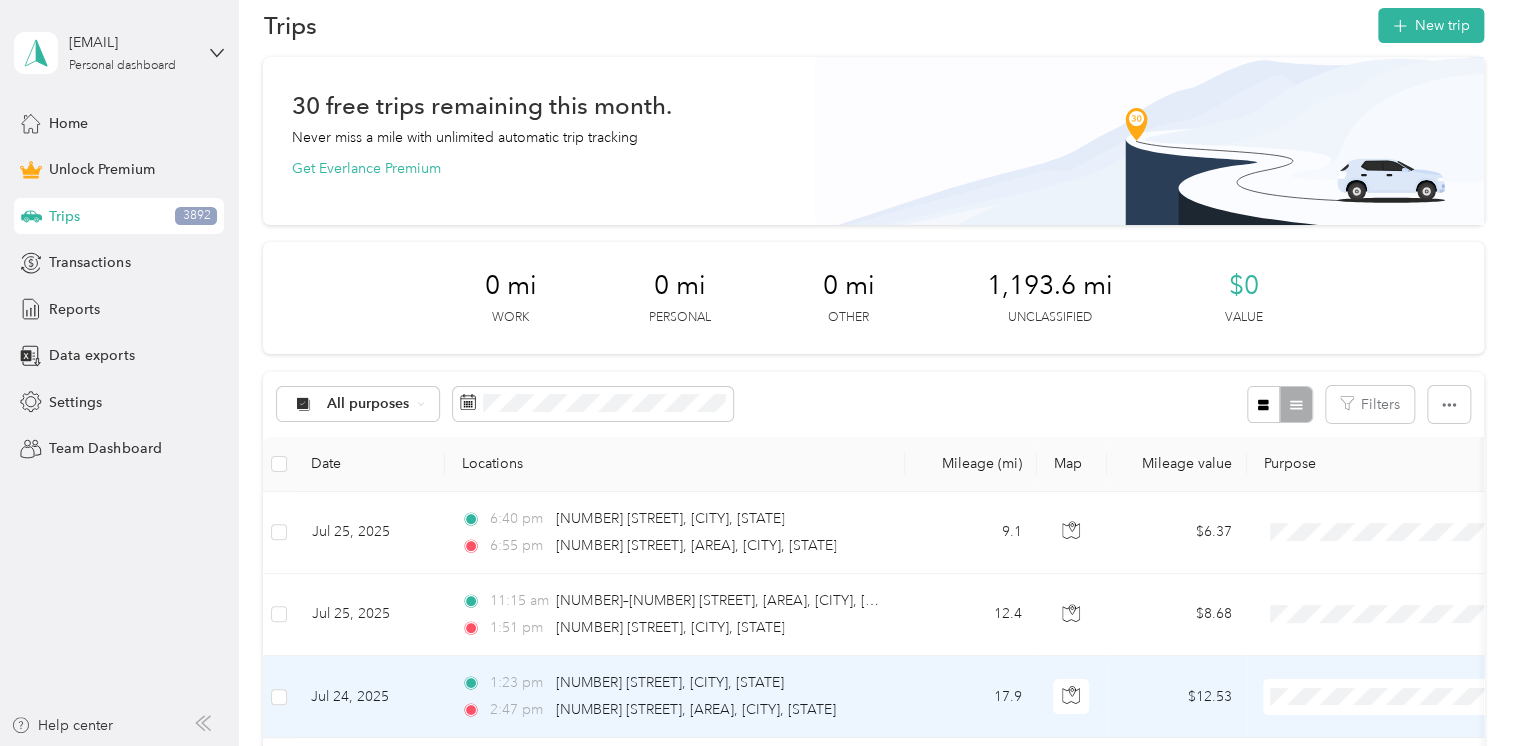 scroll, scrollTop: 0, scrollLeft: 0, axis: both 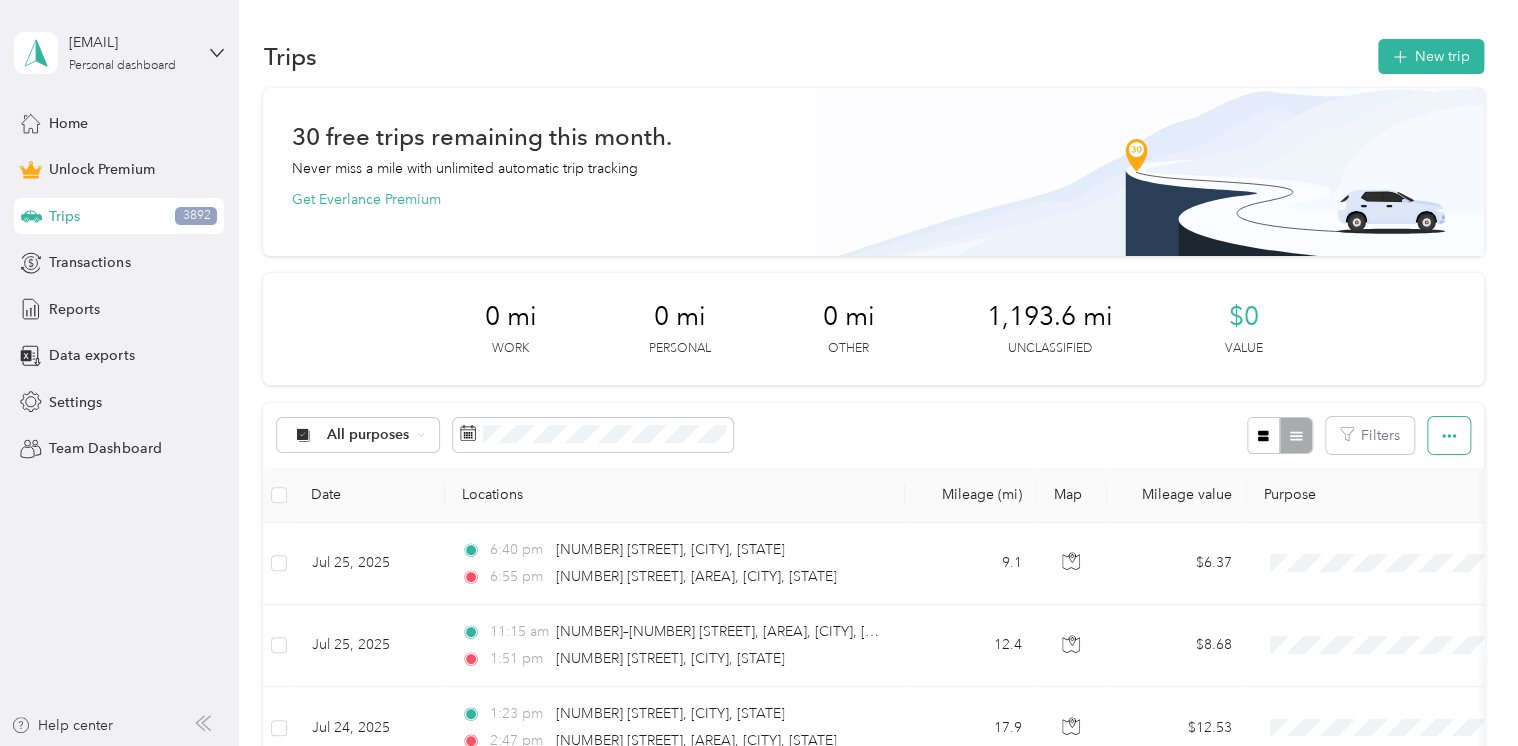 click 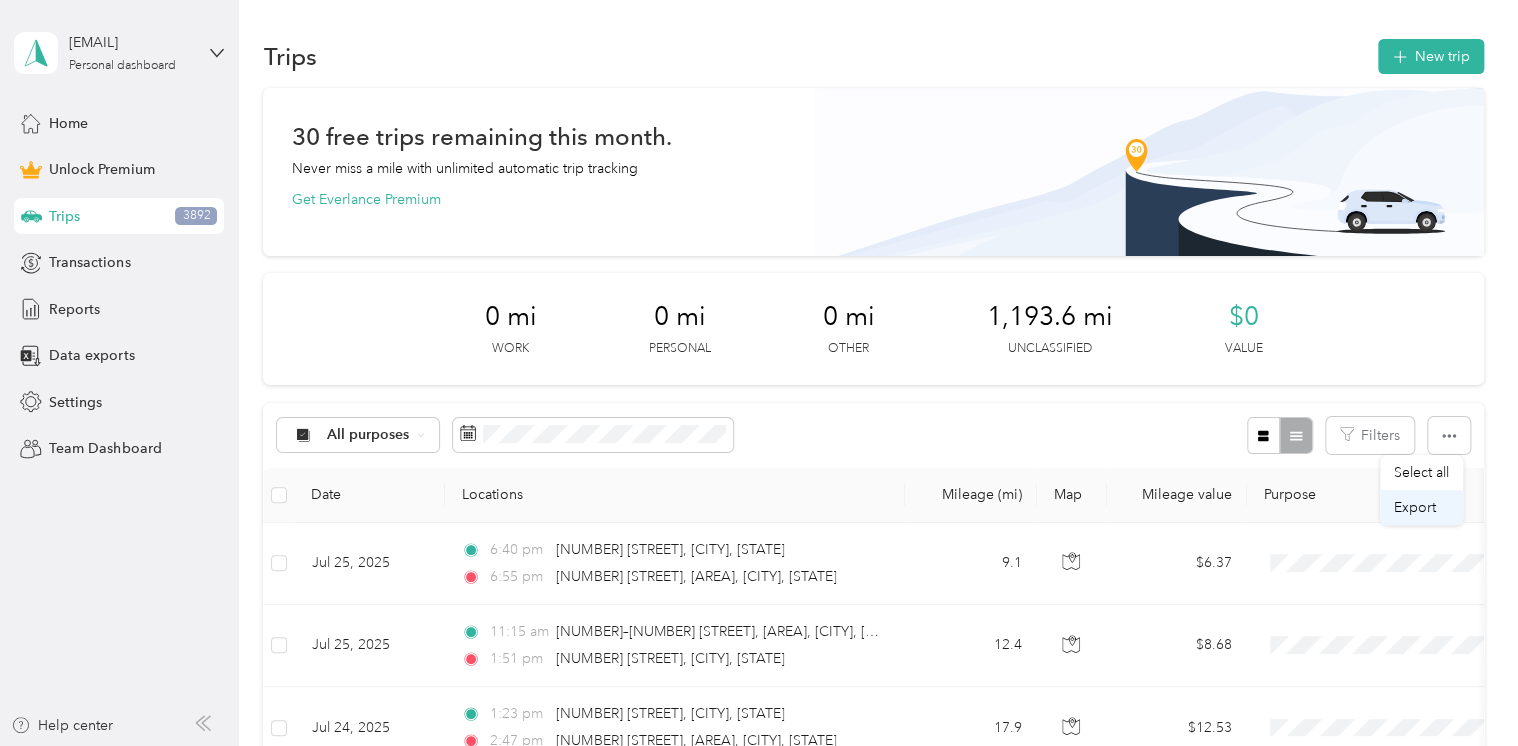click on "Export" at bounding box center [1415, 507] 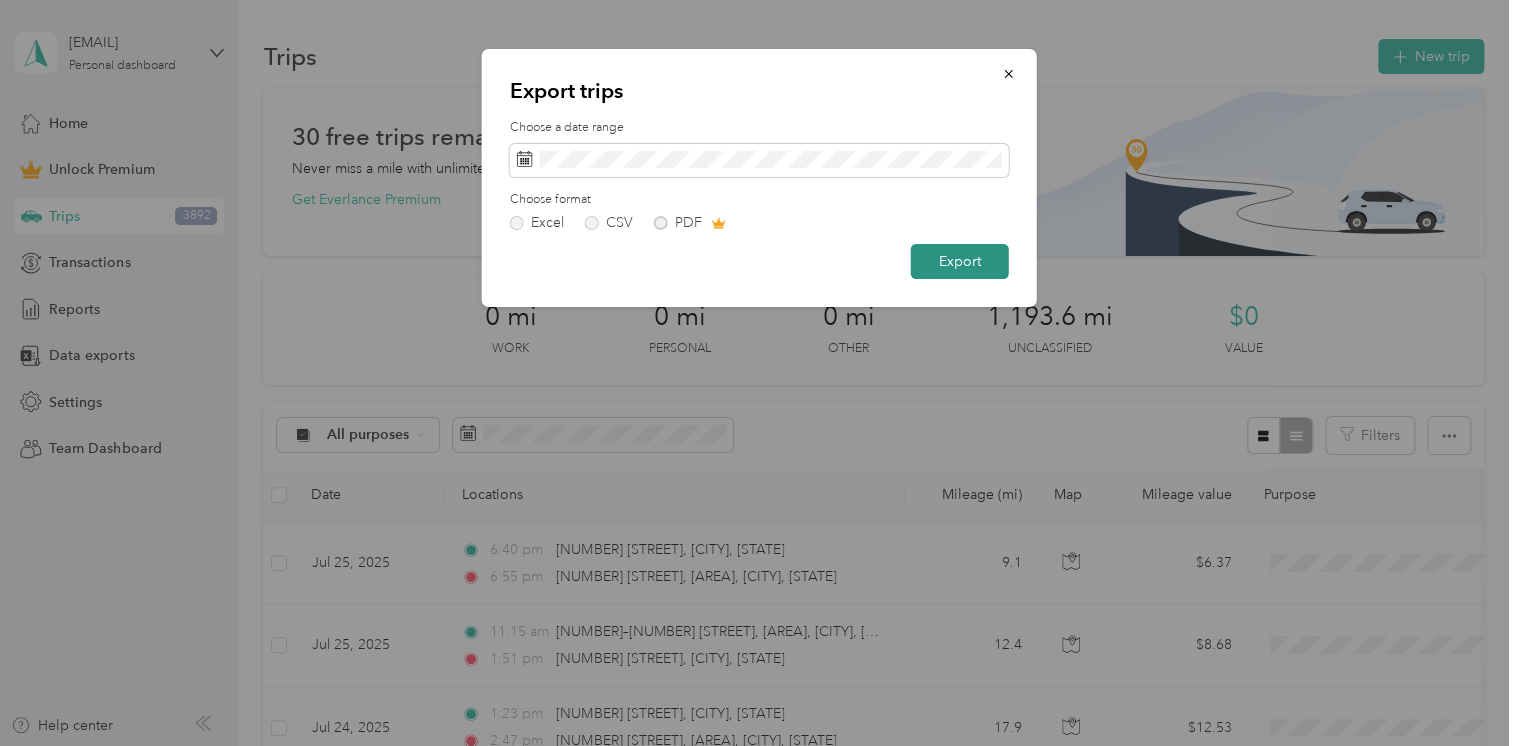 click on "Export" at bounding box center [960, 261] 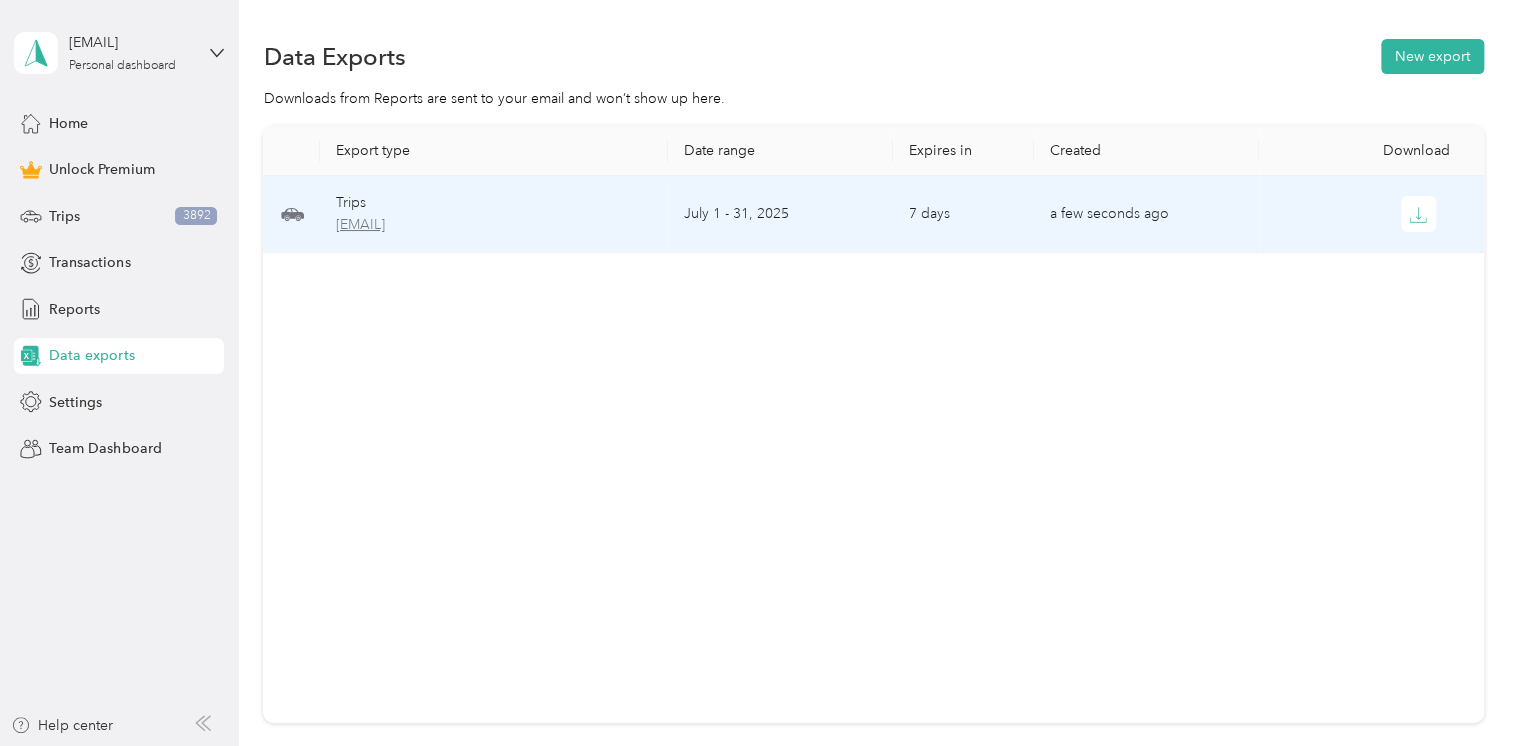 click on "[EMAIL]" at bounding box center [494, 225] 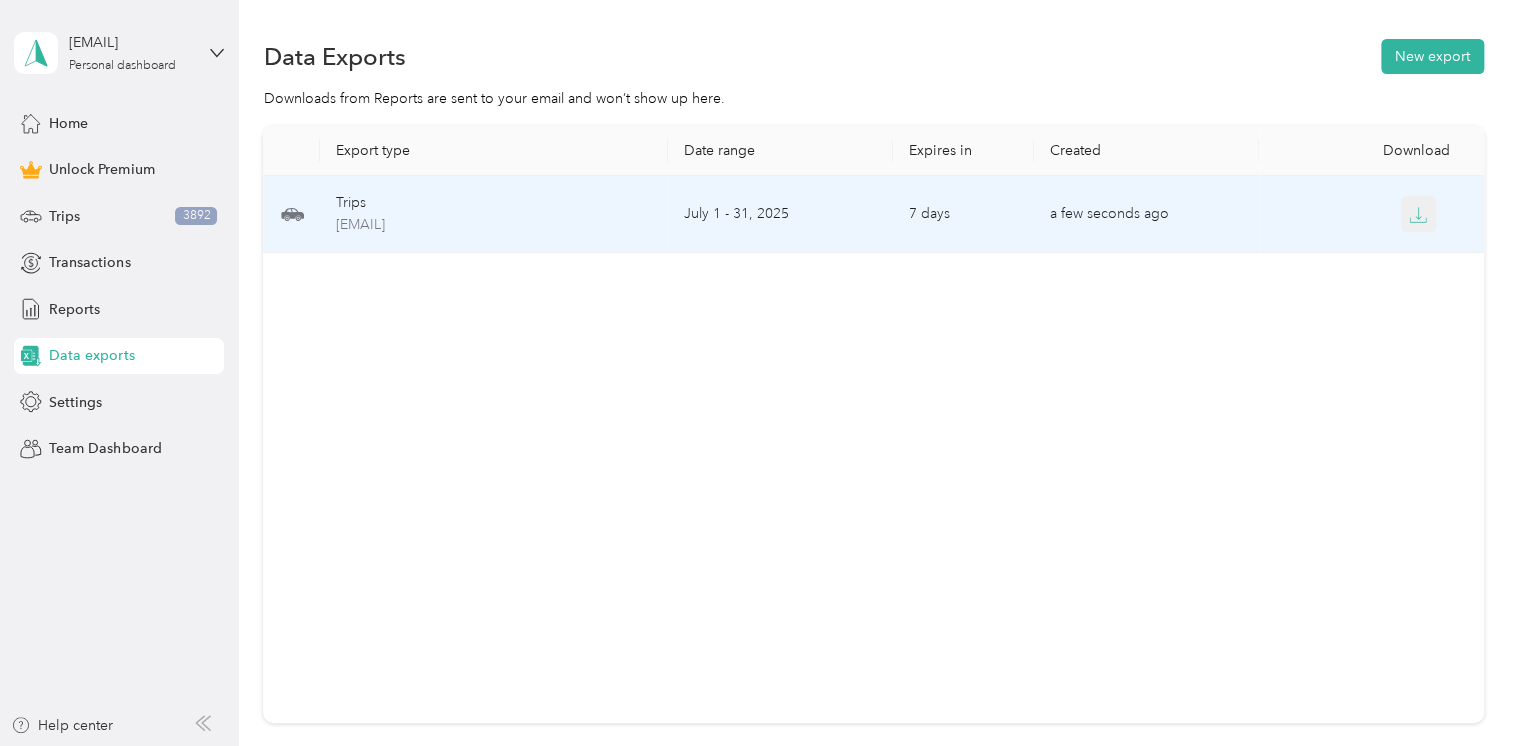 click 